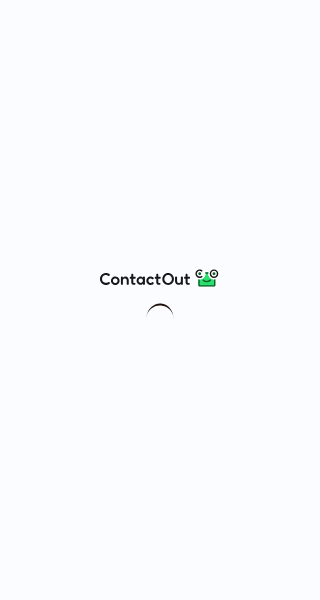 scroll, scrollTop: 0, scrollLeft: 0, axis: both 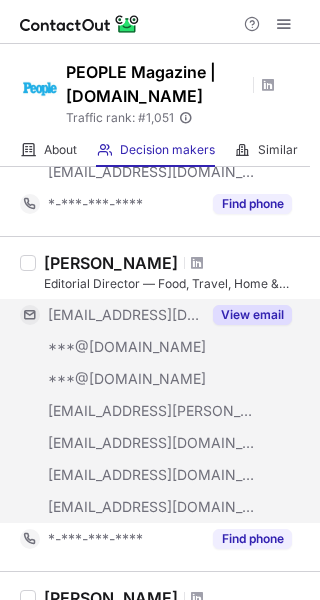 click on "View email" at bounding box center (252, 315) 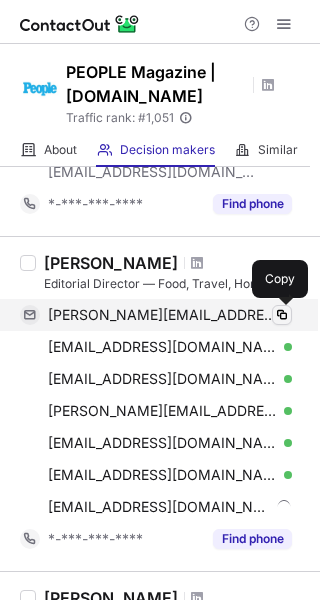 click at bounding box center (282, 315) 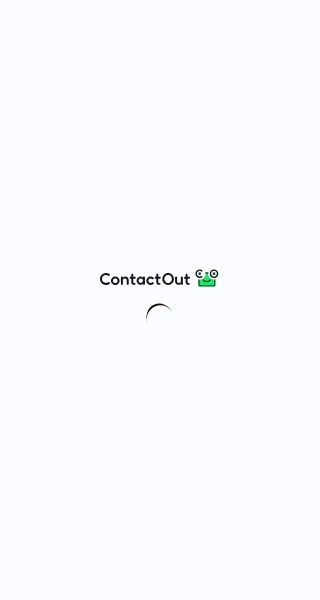 scroll, scrollTop: 0, scrollLeft: 0, axis: both 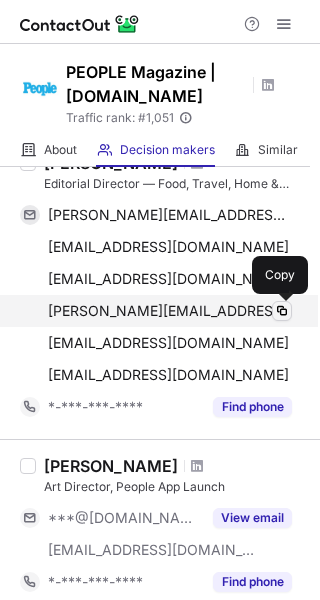 click at bounding box center [282, 311] 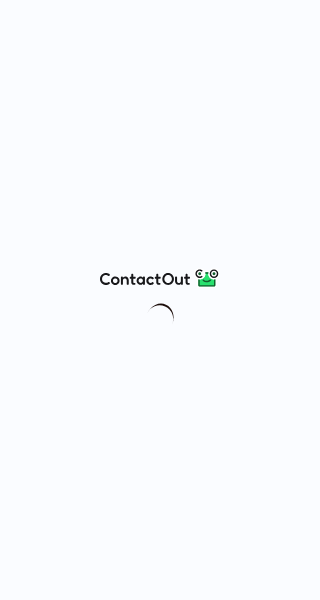 scroll, scrollTop: 0, scrollLeft: 0, axis: both 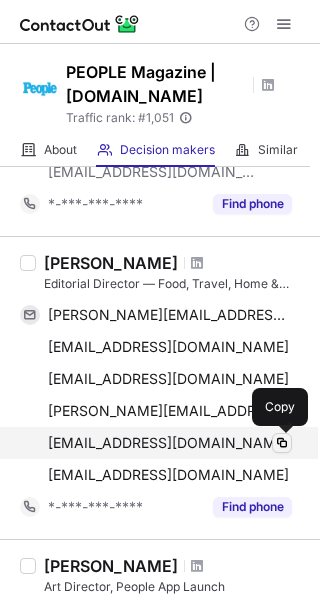 click at bounding box center (282, 443) 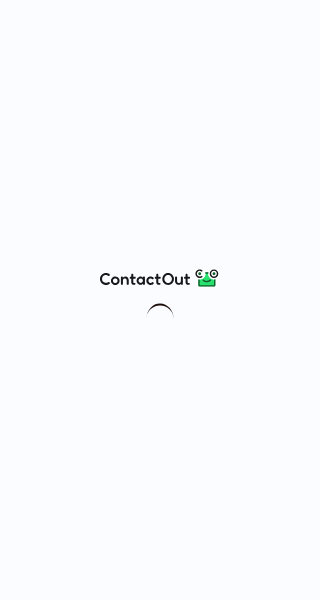 scroll, scrollTop: 0, scrollLeft: 0, axis: both 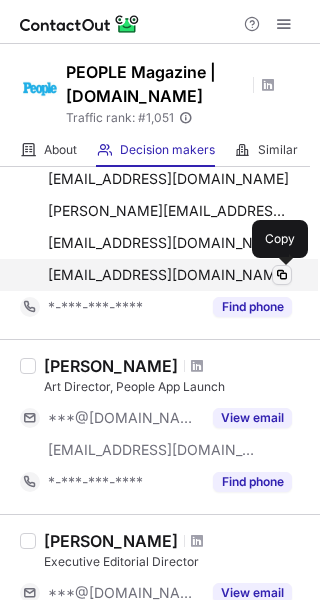 click at bounding box center (282, 275) 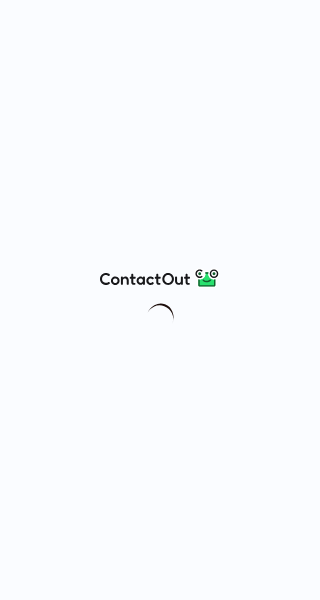 scroll, scrollTop: 0, scrollLeft: 0, axis: both 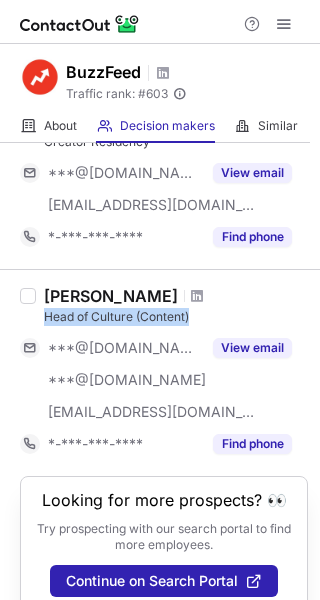 drag, startPoint x: 195, startPoint y: 306, endPoint x: 38, endPoint y: 319, distance: 157.5373 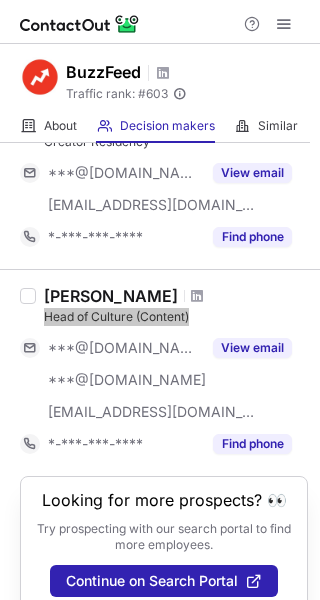 scroll, scrollTop: 1500, scrollLeft: 0, axis: vertical 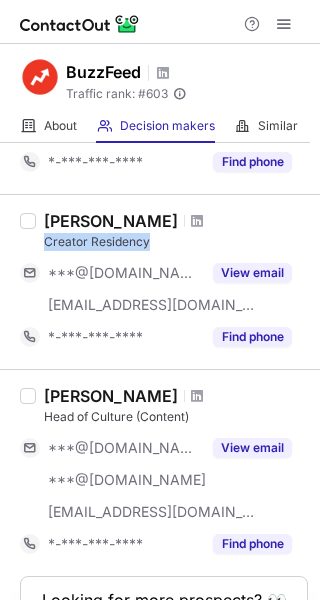 drag, startPoint x: 166, startPoint y: 235, endPoint x: 42, endPoint y: 245, distance: 124.40257 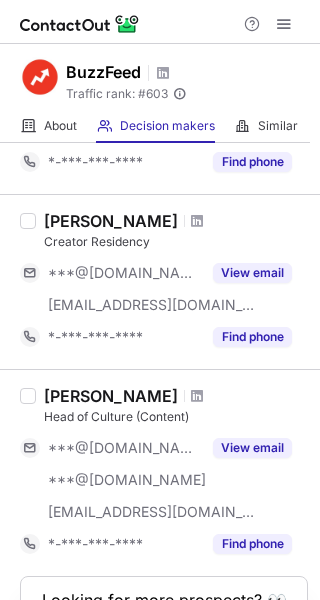 click at bounding box center (197, 221) 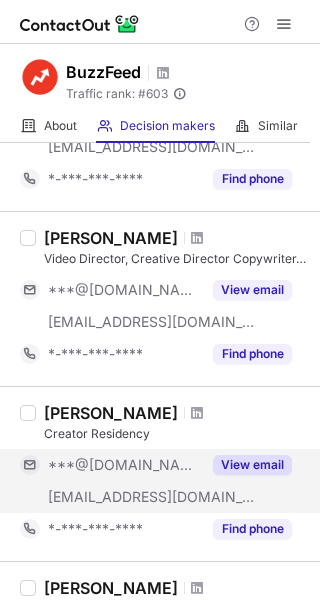 scroll, scrollTop: 1300, scrollLeft: 0, axis: vertical 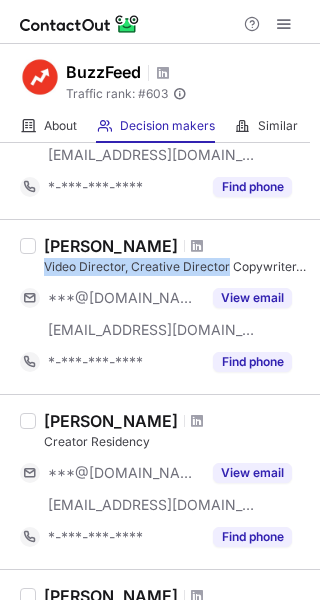 drag, startPoint x: 236, startPoint y: 268, endPoint x: 47, endPoint y: 263, distance: 189.06613 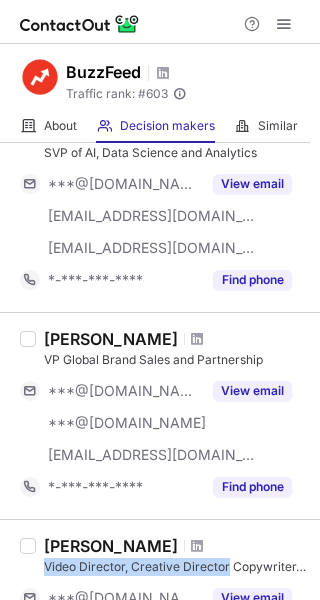 scroll, scrollTop: 1100, scrollLeft: 0, axis: vertical 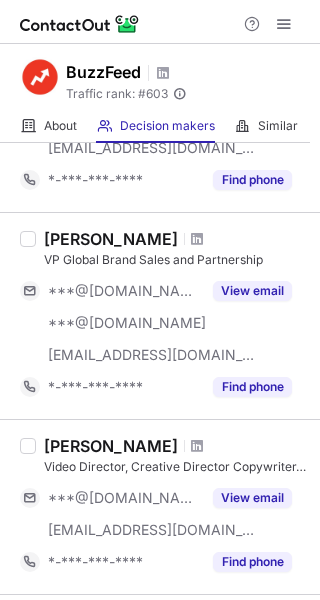click on "VP Global Brand Sales and Partnership" at bounding box center [176, 260] 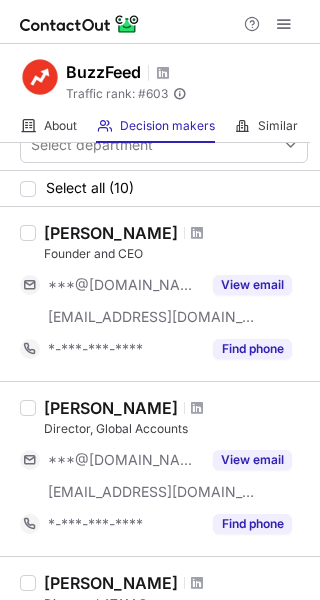 scroll, scrollTop: 0, scrollLeft: 0, axis: both 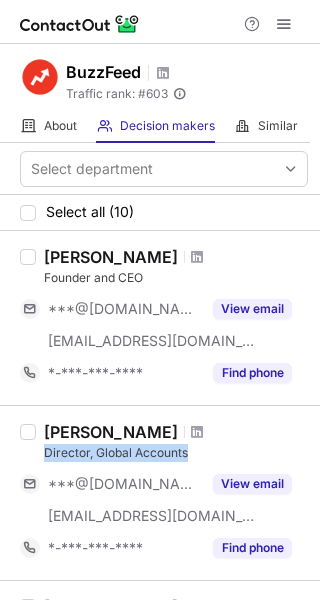 drag, startPoint x: 204, startPoint y: 457, endPoint x: 46, endPoint y: 447, distance: 158.31615 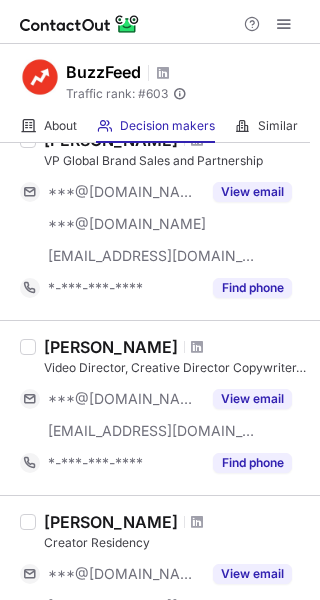 scroll, scrollTop: 1200, scrollLeft: 0, axis: vertical 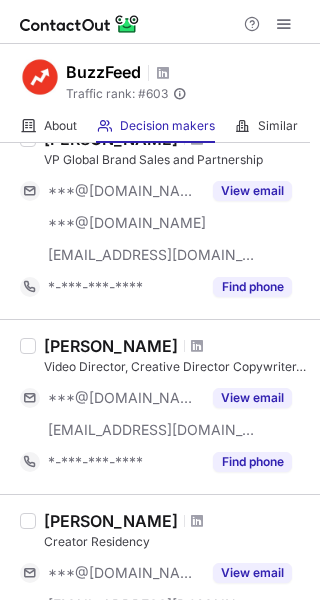 click on "Video Director, Creative Director Copywriter, Content Creator, Script Writer" at bounding box center [176, 367] 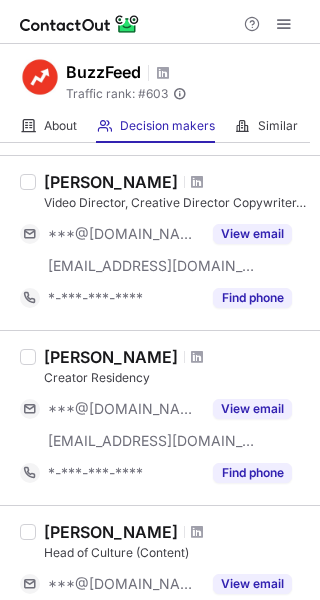 scroll, scrollTop: 1400, scrollLeft: 0, axis: vertical 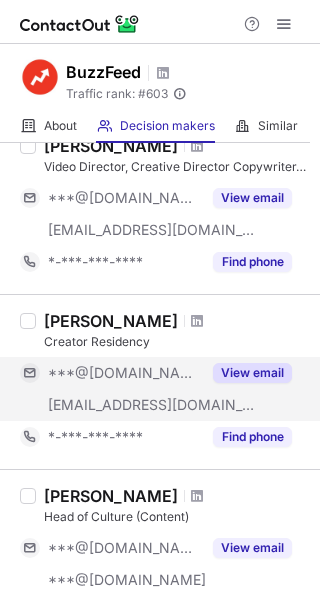 click on "View email" at bounding box center (252, 373) 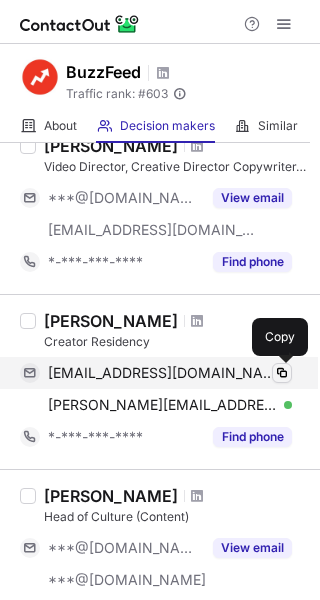 click at bounding box center [282, 373] 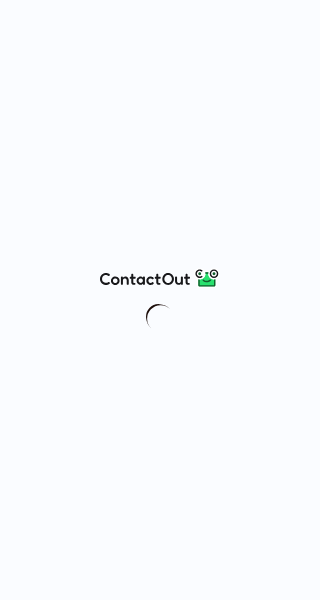 scroll, scrollTop: 0, scrollLeft: 0, axis: both 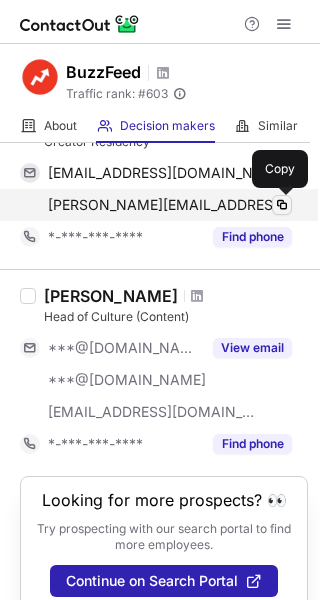 click at bounding box center (282, 205) 